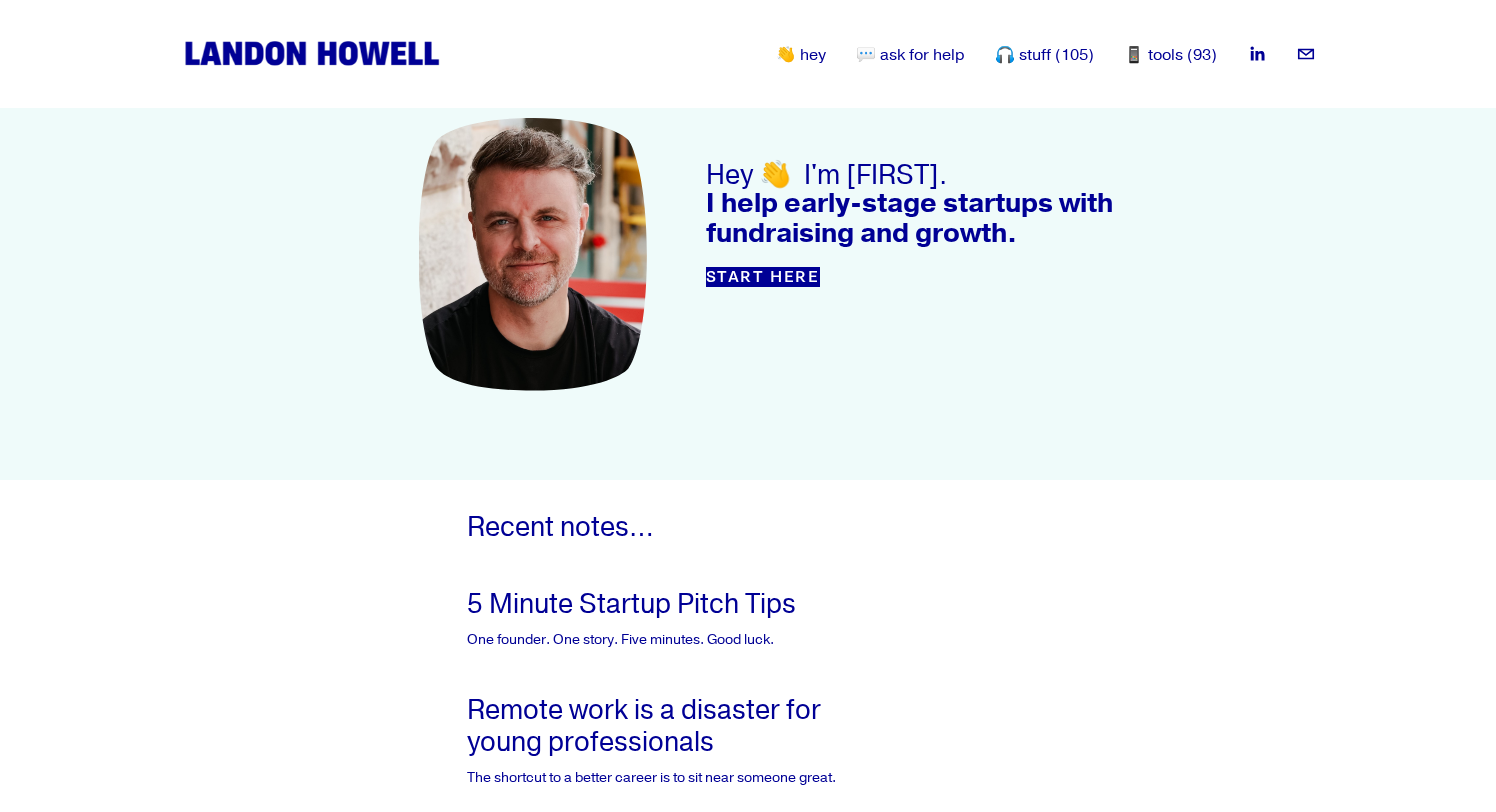 scroll, scrollTop: 0, scrollLeft: 0, axis: both 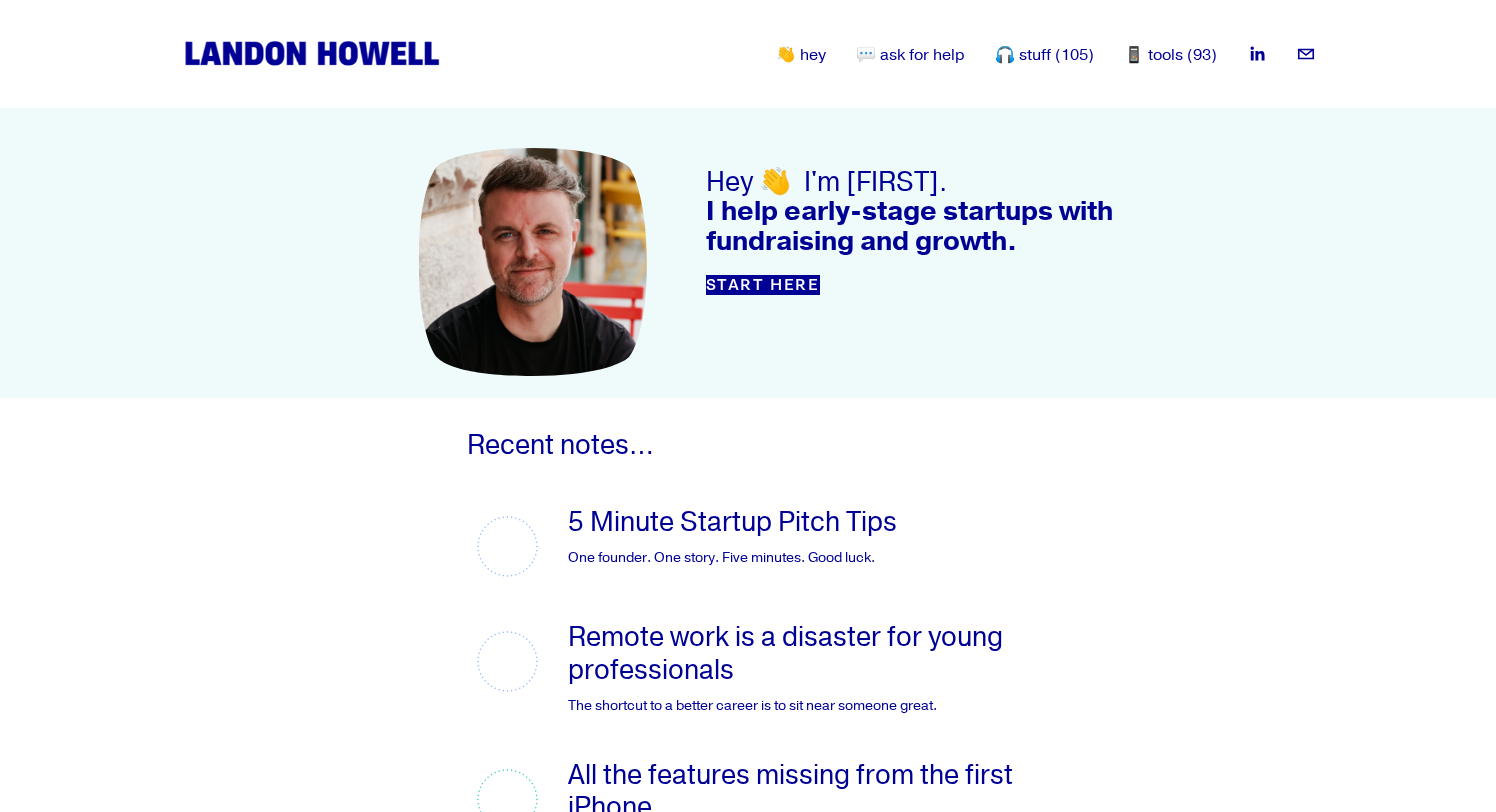 click on "🎧 stuff (105)" at bounding box center (1044, 55) 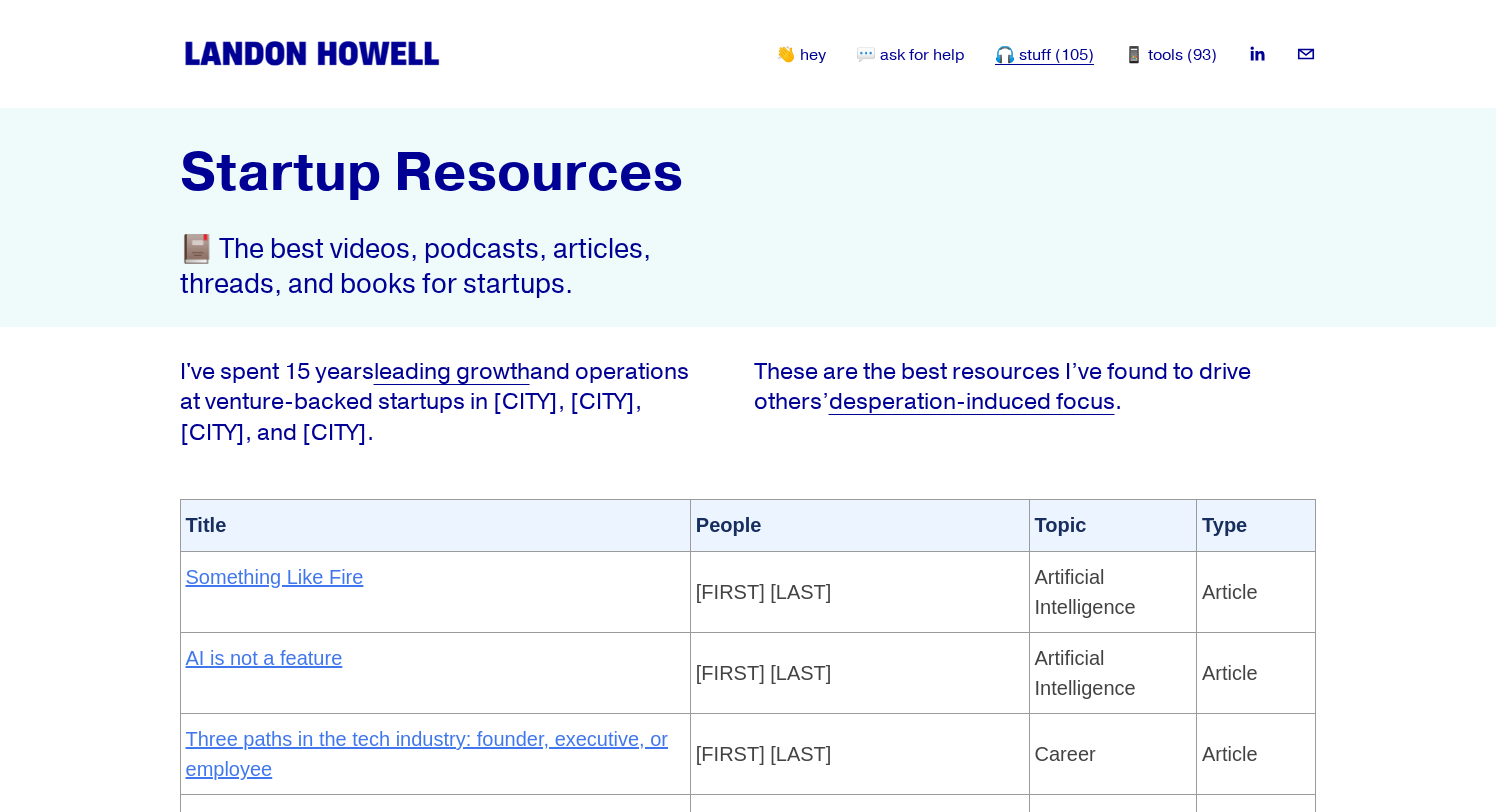 scroll, scrollTop: 0, scrollLeft: 0, axis: both 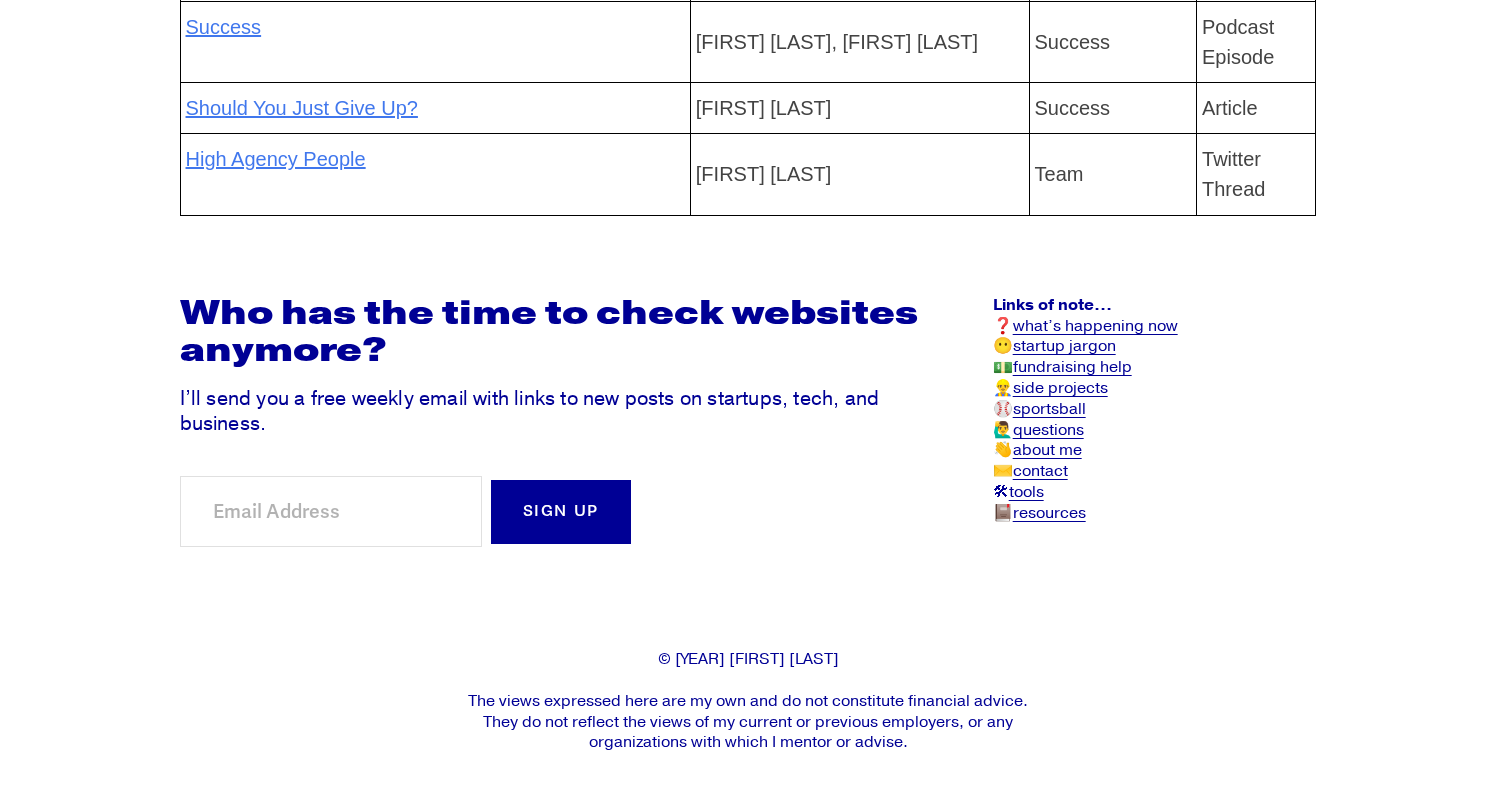 click on "Email Address" at bounding box center [331, 511] 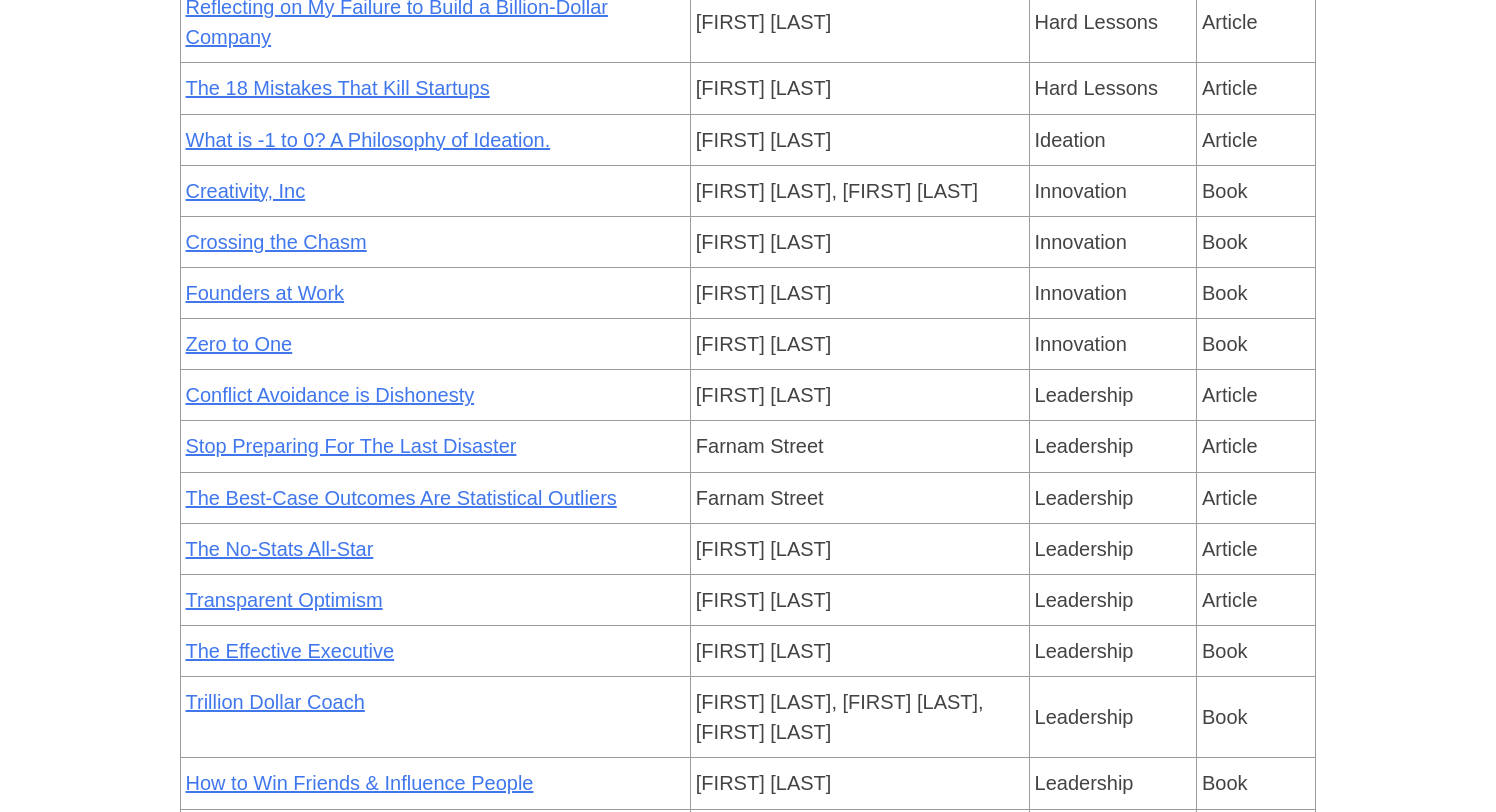 scroll, scrollTop: 4492, scrollLeft: 0, axis: vertical 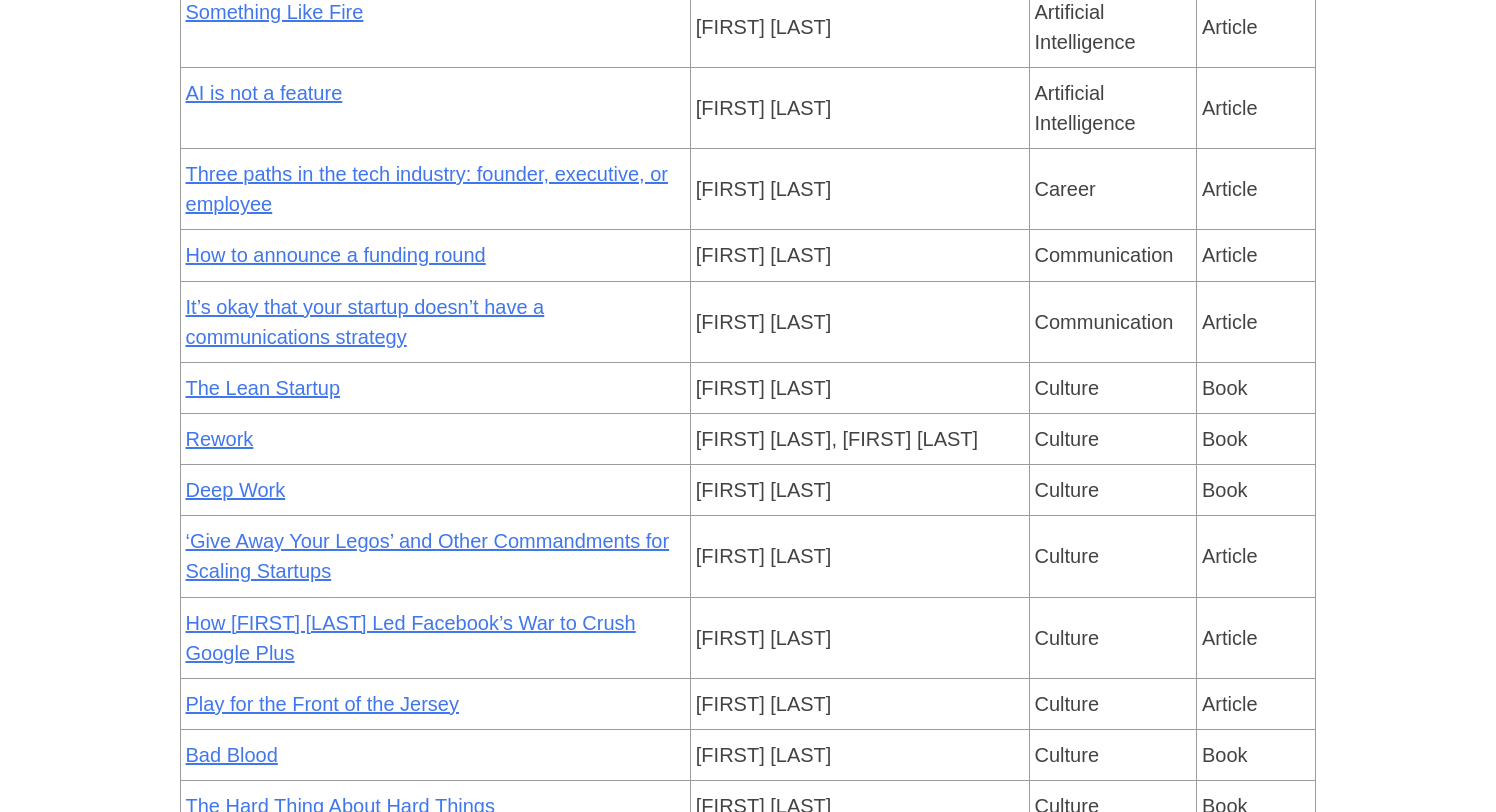 click on "AI is not a feature" at bounding box center (264, 93) 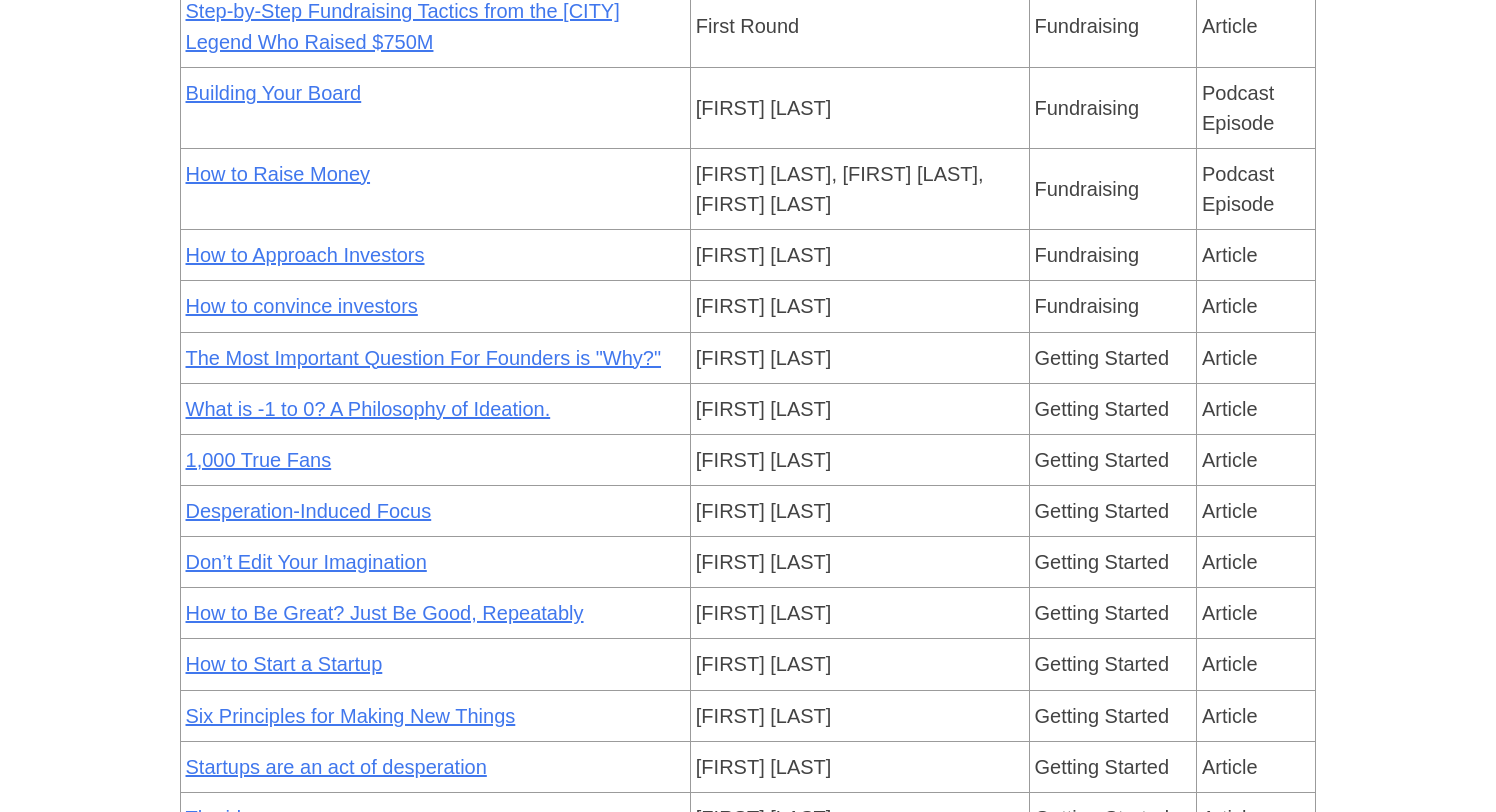 scroll, scrollTop: 2151, scrollLeft: 0, axis: vertical 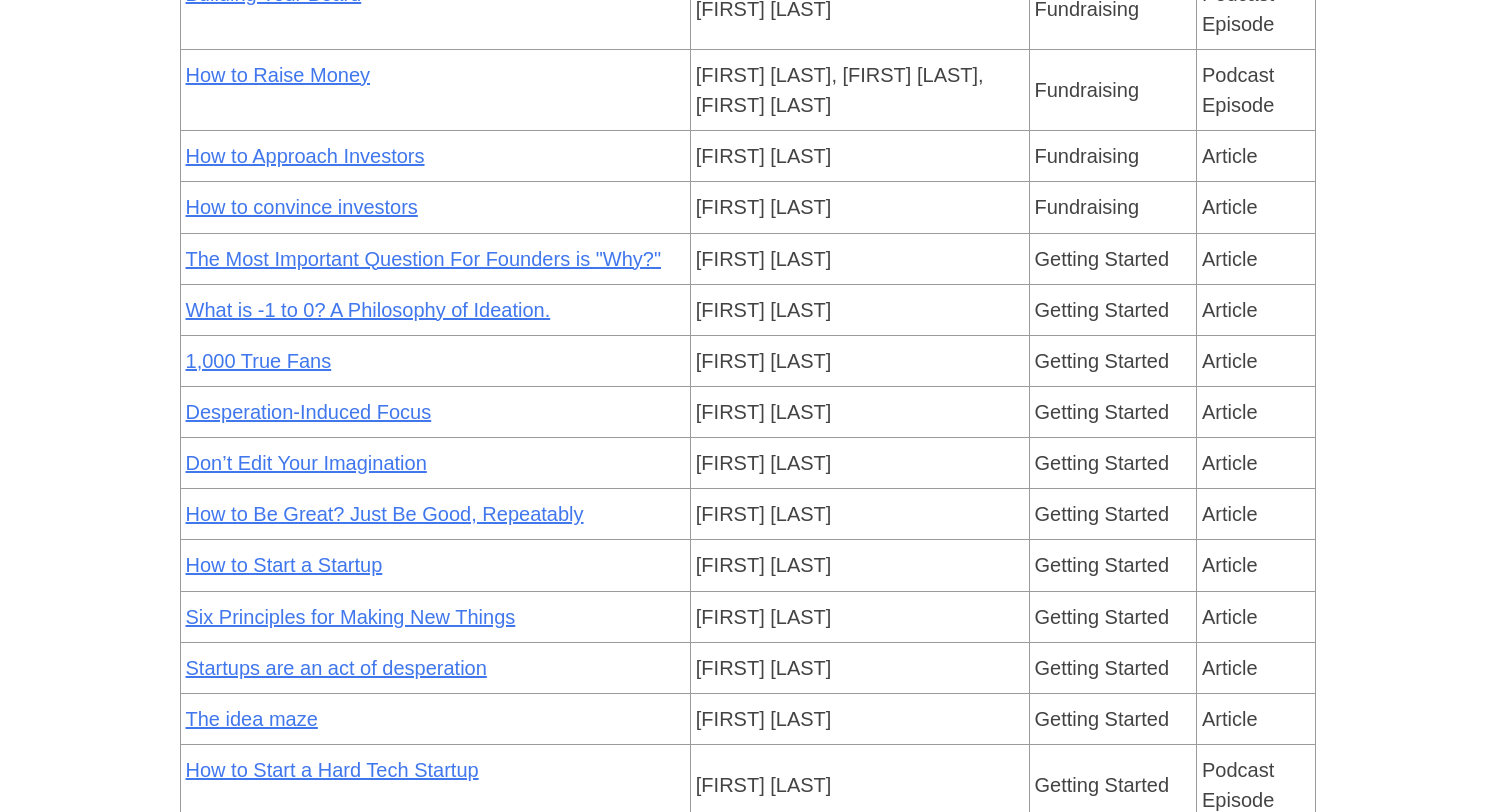 click on "How to Raise Money" at bounding box center (278, 75) 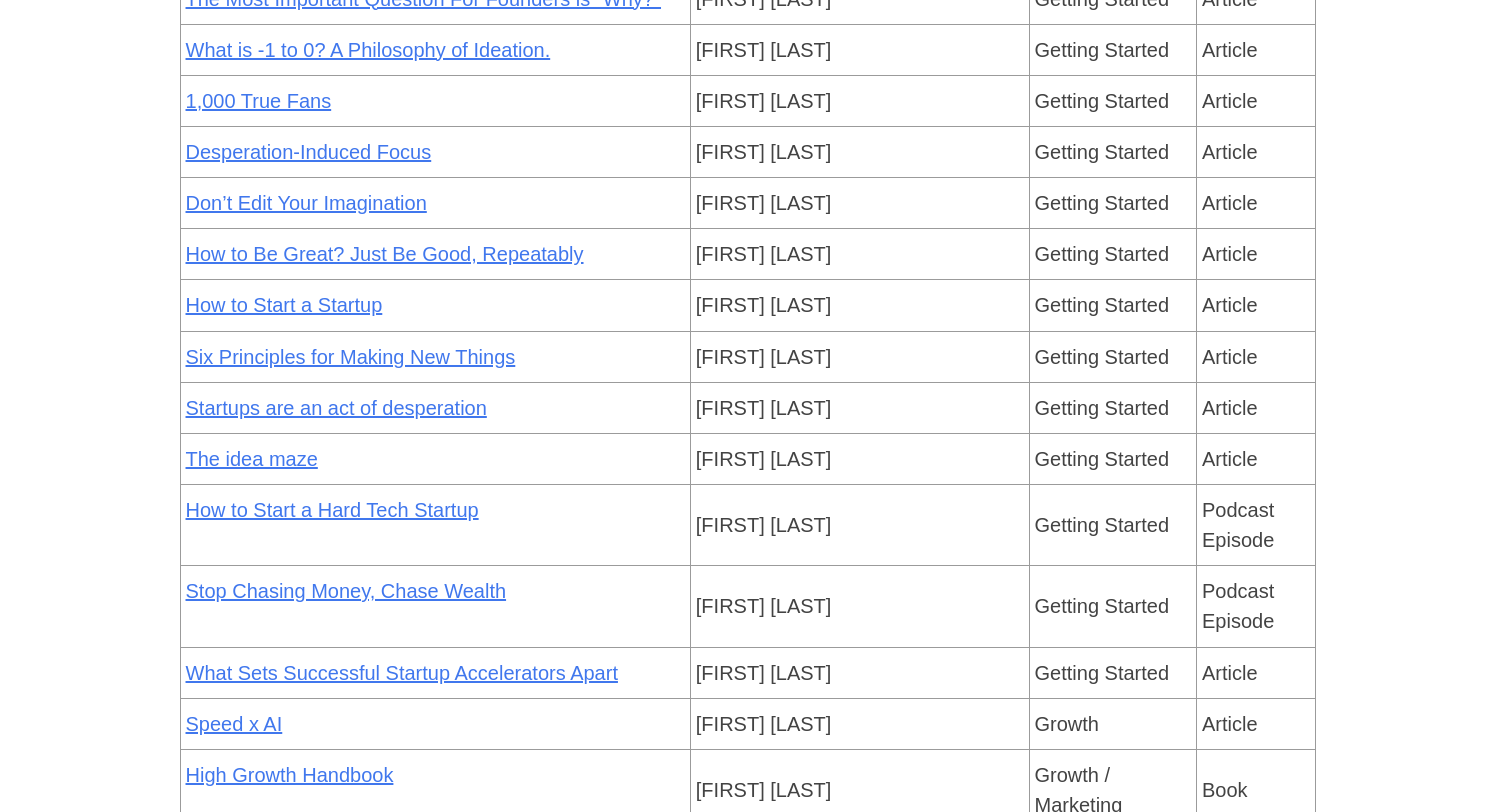 scroll, scrollTop: 2566, scrollLeft: 0, axis: vertical 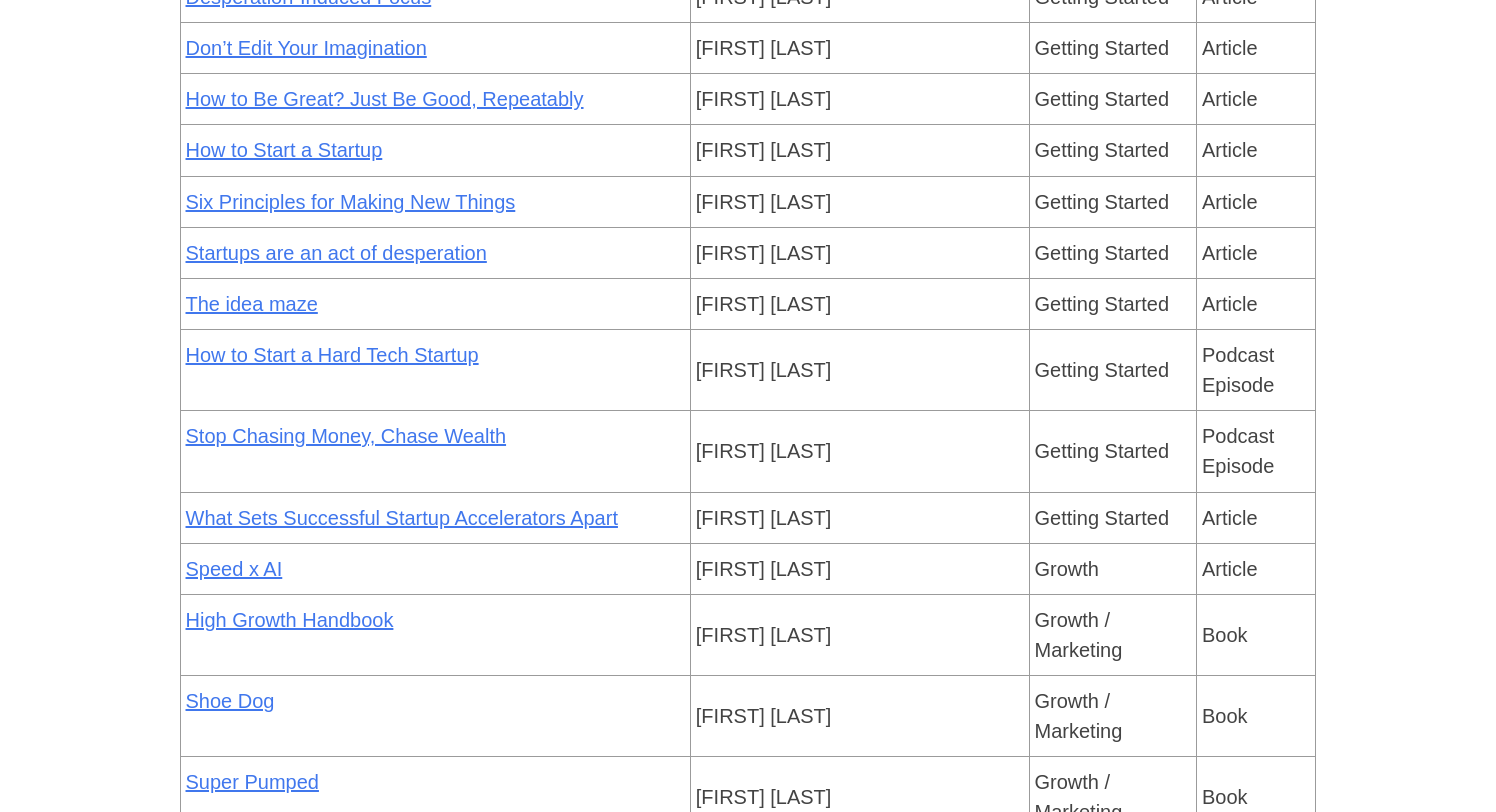click on "The idea maze" at bounding box center (252, 304) 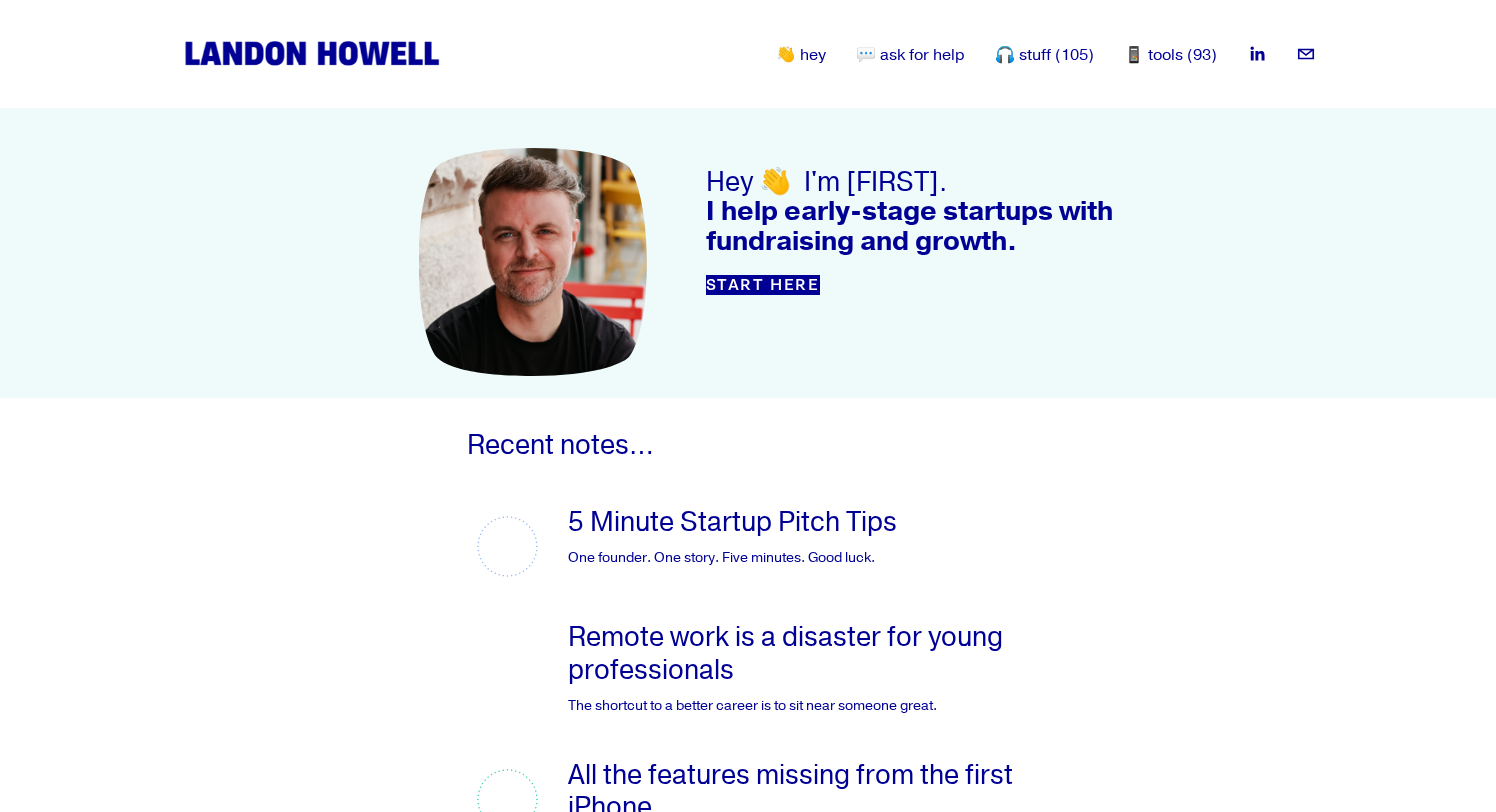 scroll, scrollTop: 0, scrollLeft: 0, axis: both 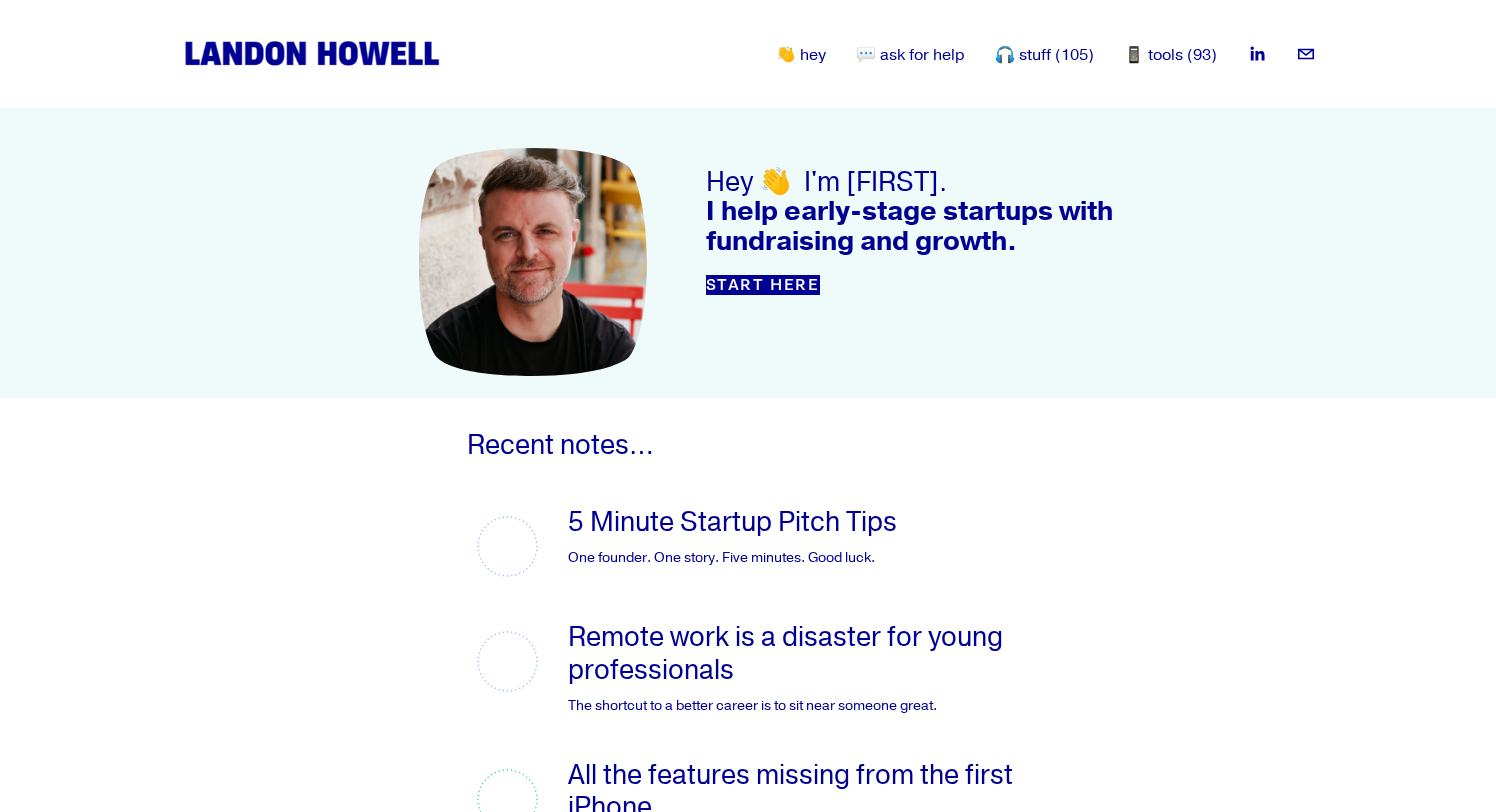 click on "💬 ask for help" at bounding box center [910, 55] 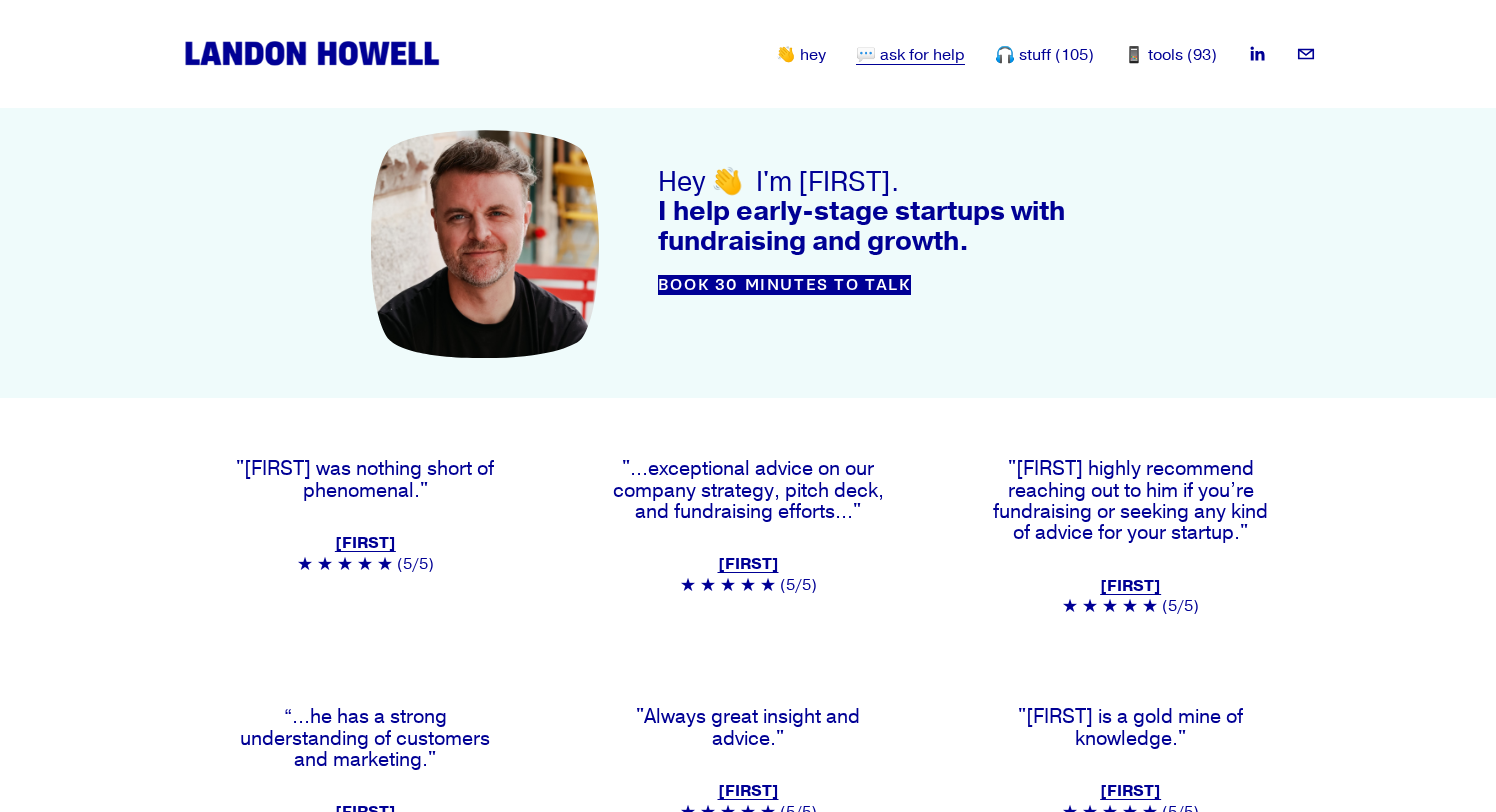 scroll, scrollTop: 0, scrollLeft: 0, axis: both 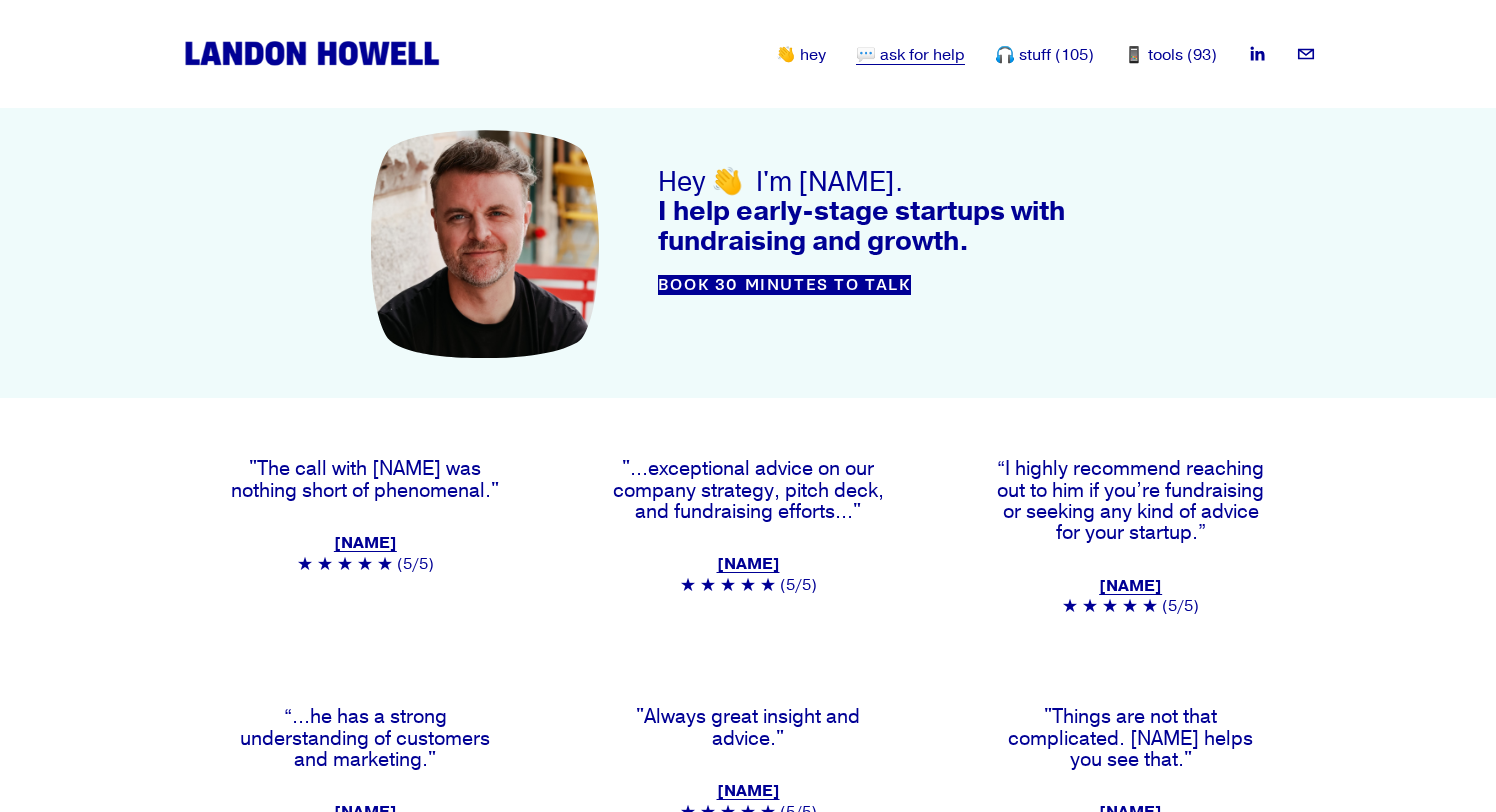 click on "📱 tools (93)" at bounding box center (1170, 55) 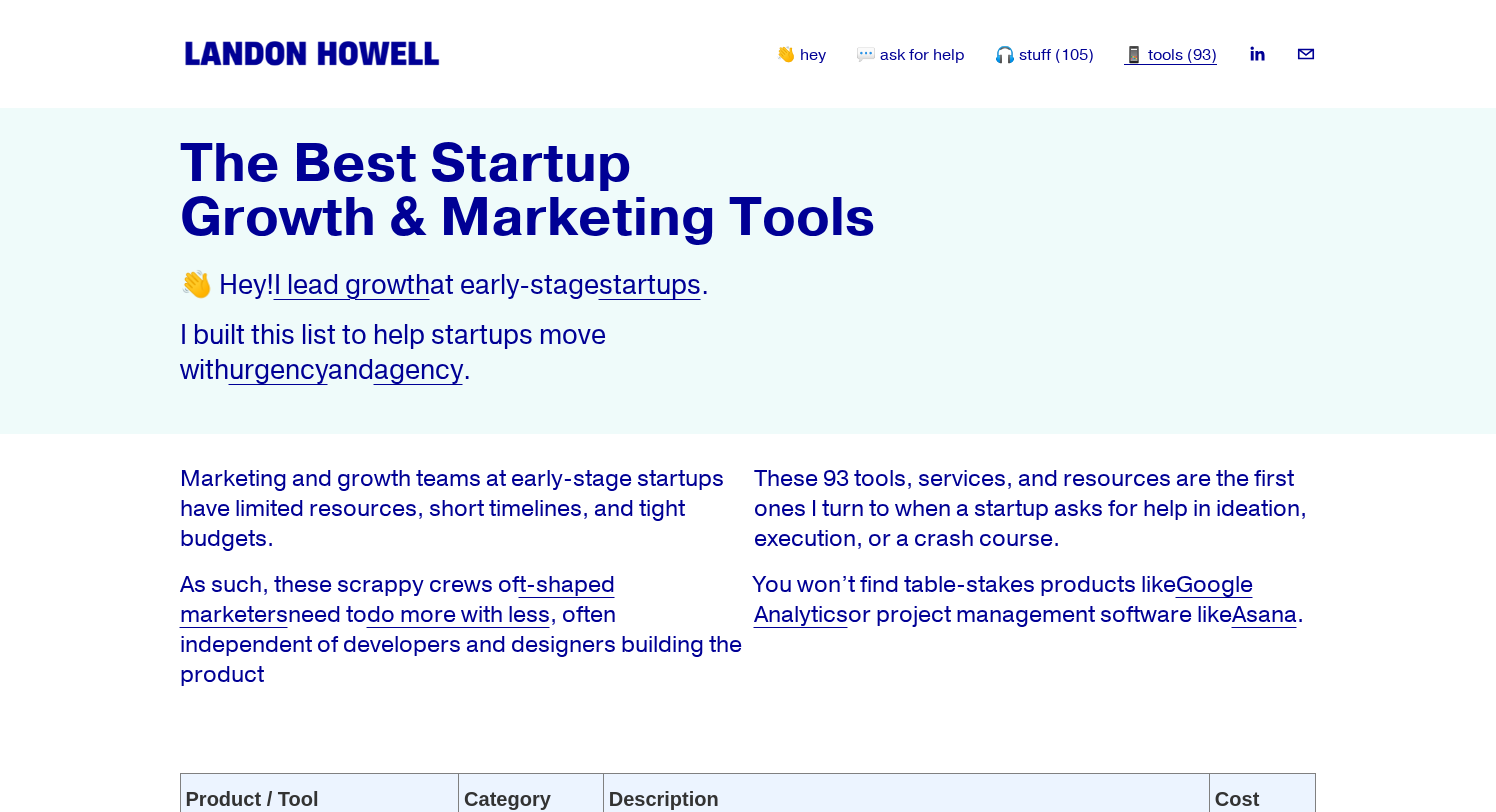 scroll, scrollTop: 0, scrollLeft: 0, axis: both 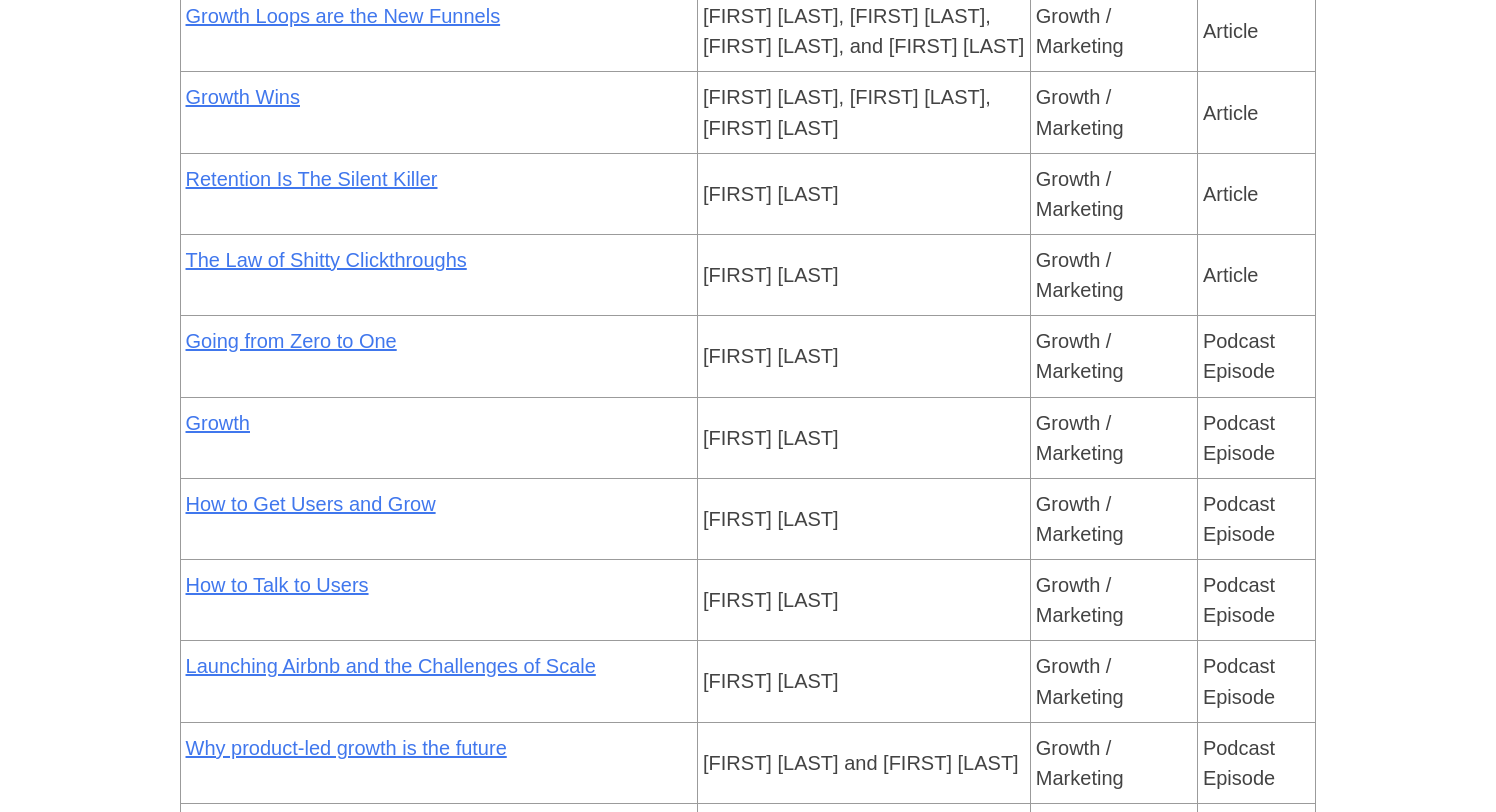 click on "Growth" at bounding box center [218, 423] 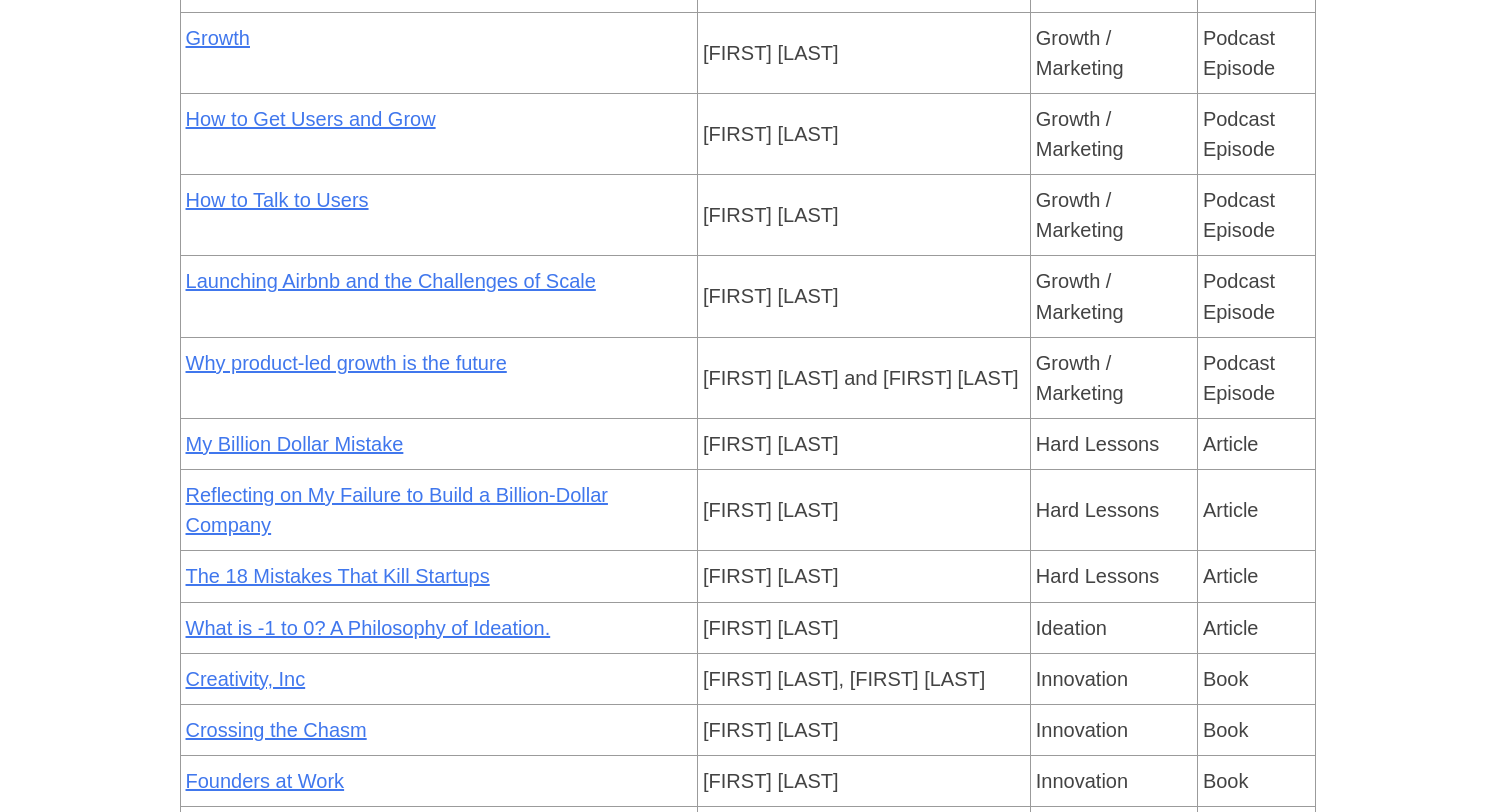 scroll, scrollTop: 4667, scrollLeft: 0, axis: vertical 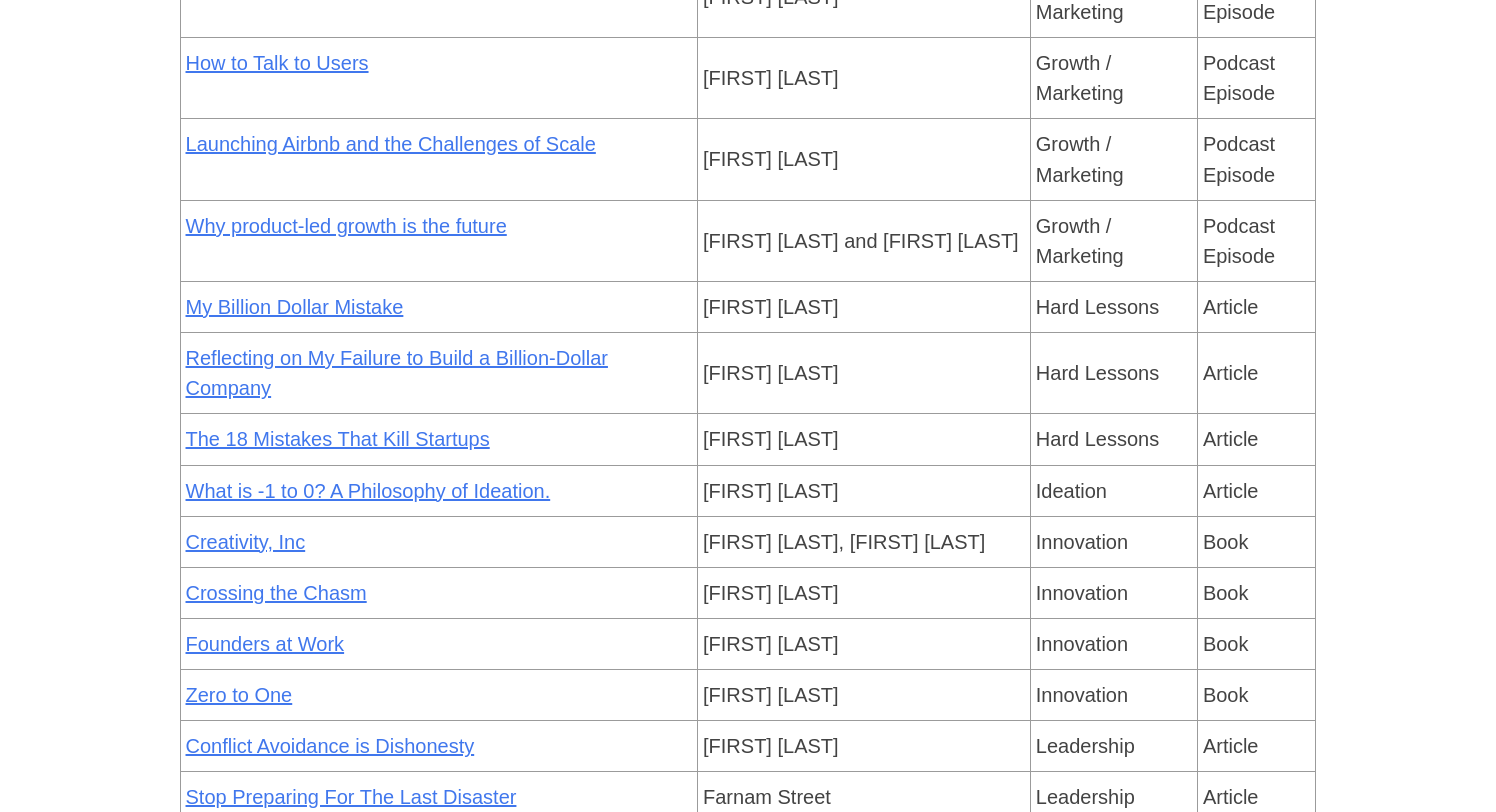 click on "The 18 Mistakes That Kill Startups" at bounding box center (338, 439) 